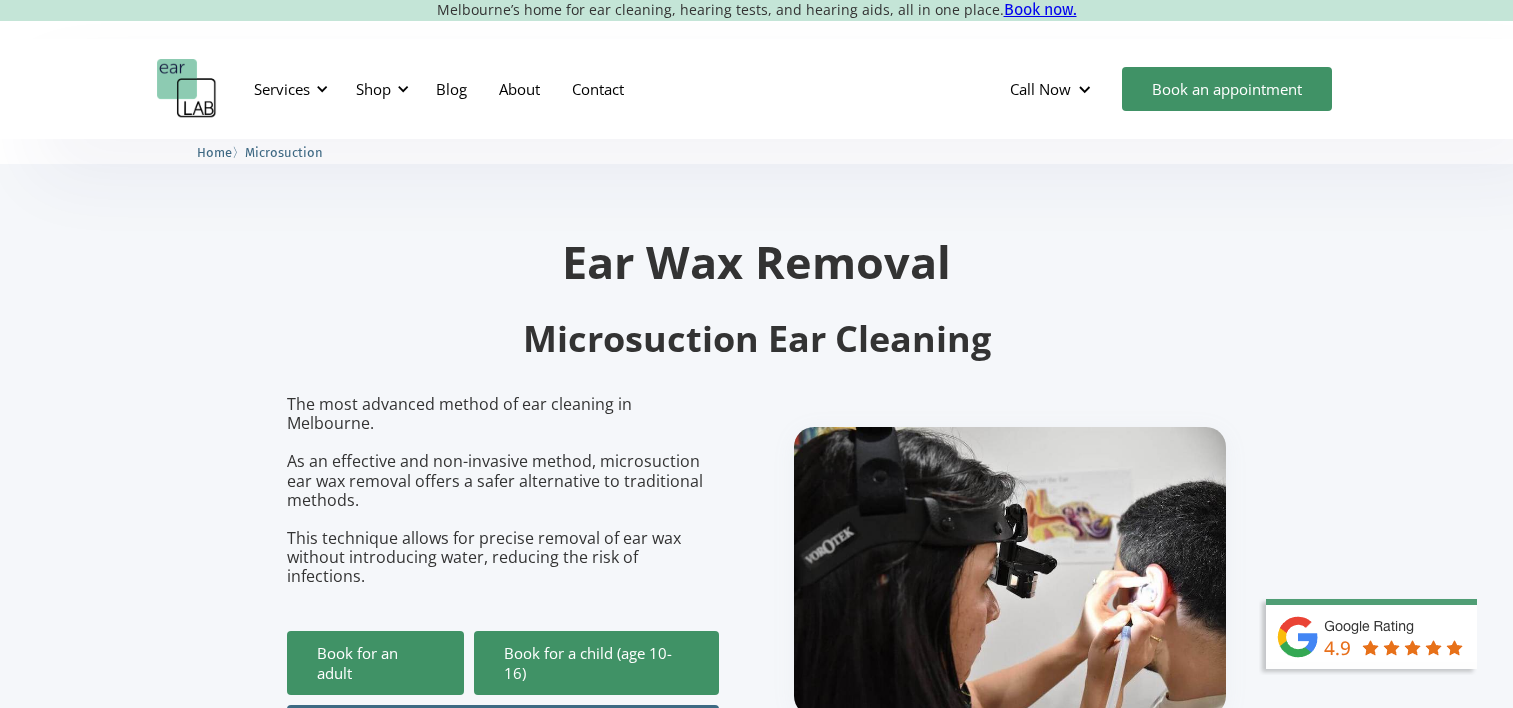 scroll, scrollTop: 0, scrollLeft: 0, axis: both 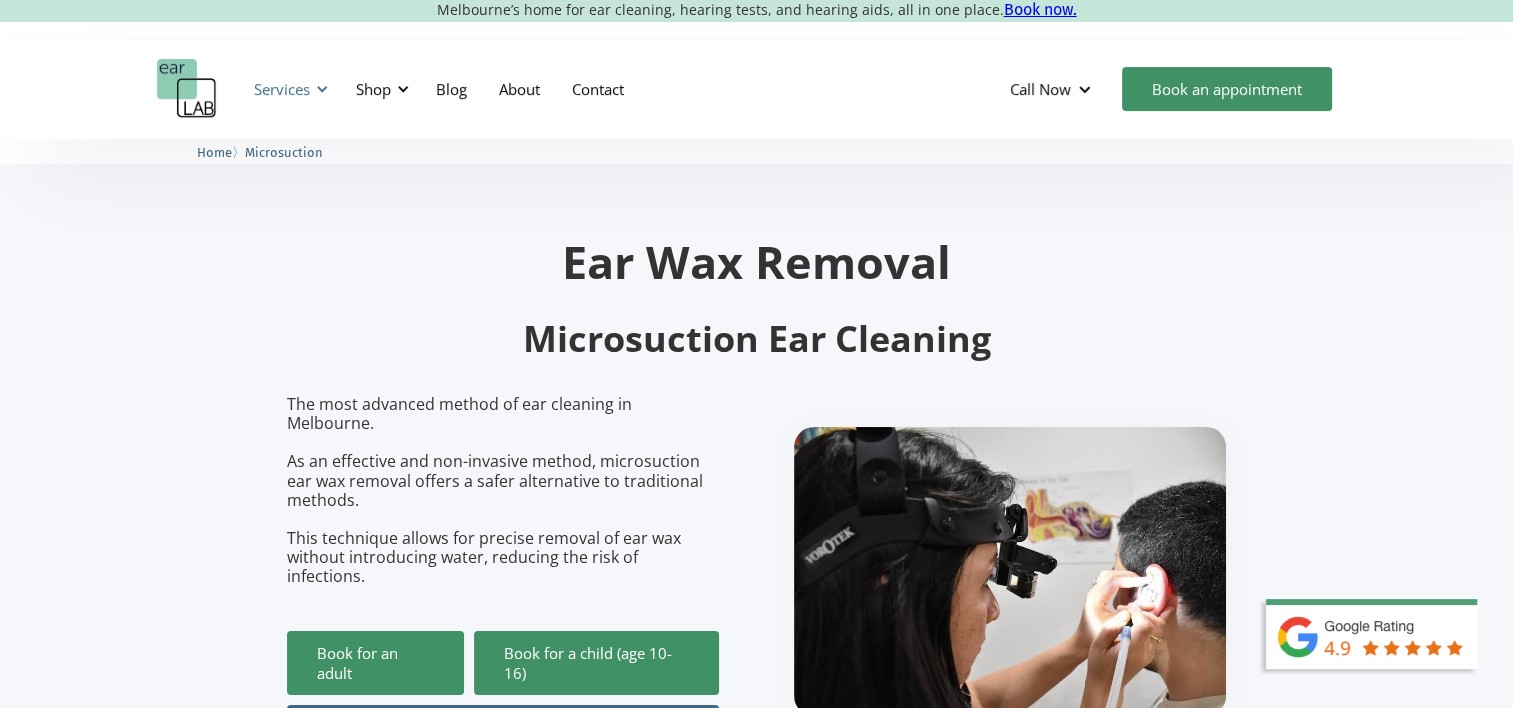 click at bounding box center [322, 89] 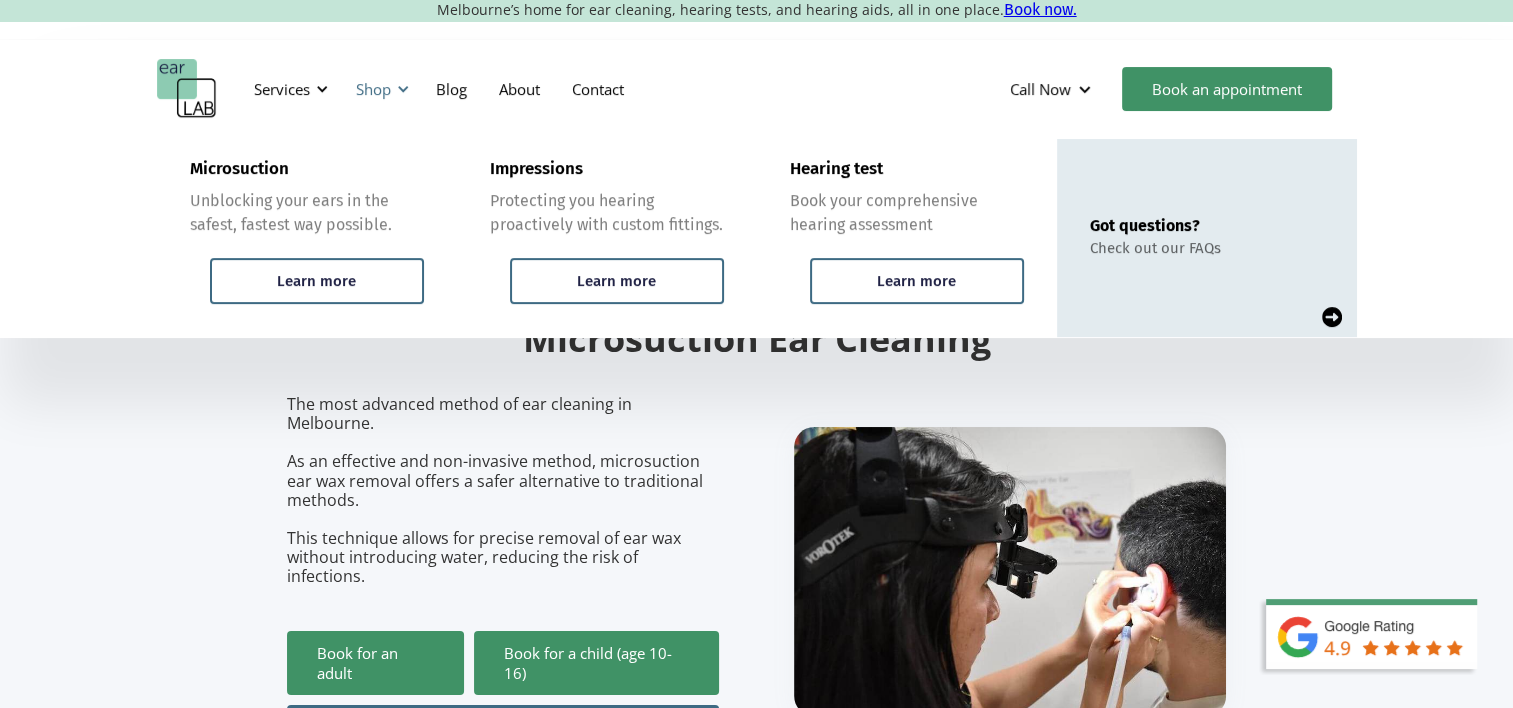 click at bounding box center [403, 89] 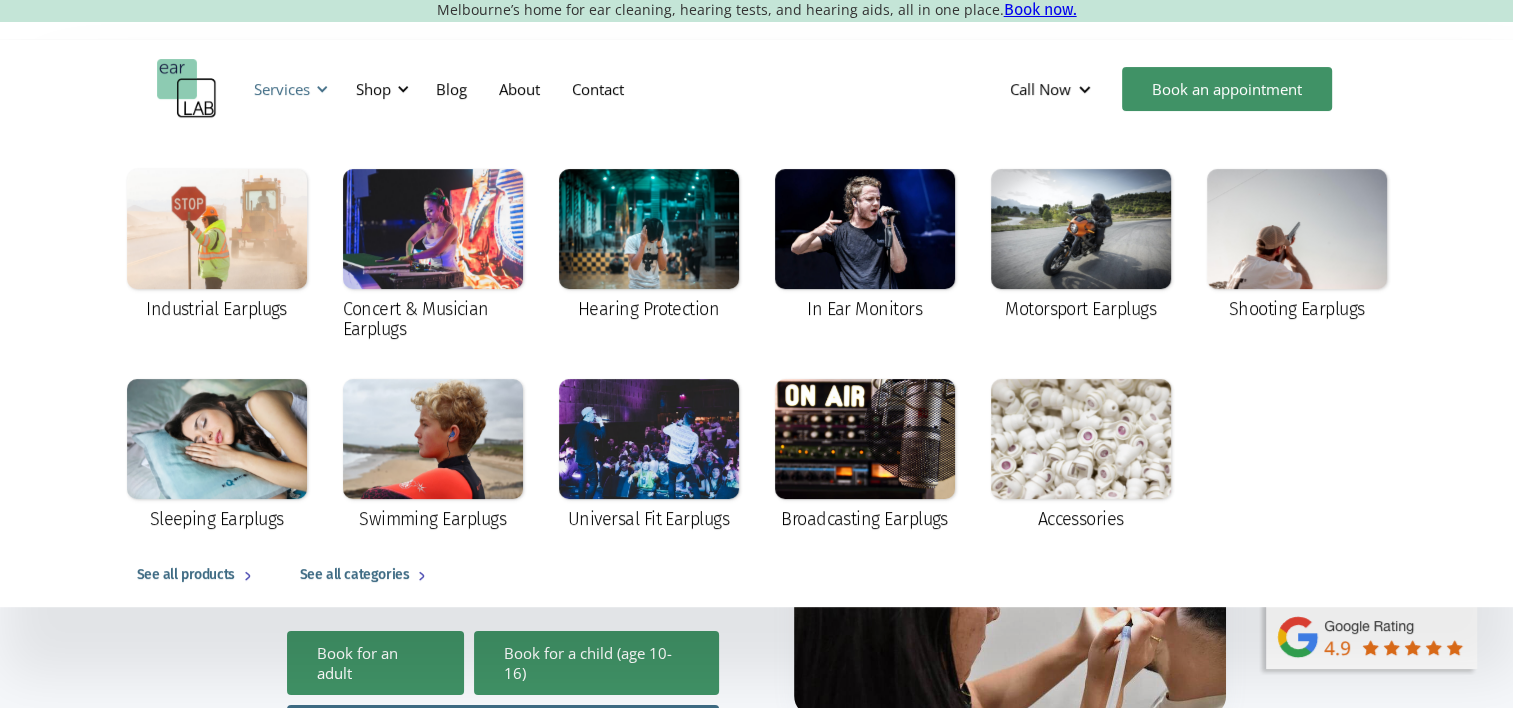 click on "Services" at bounding box center [282, 89] 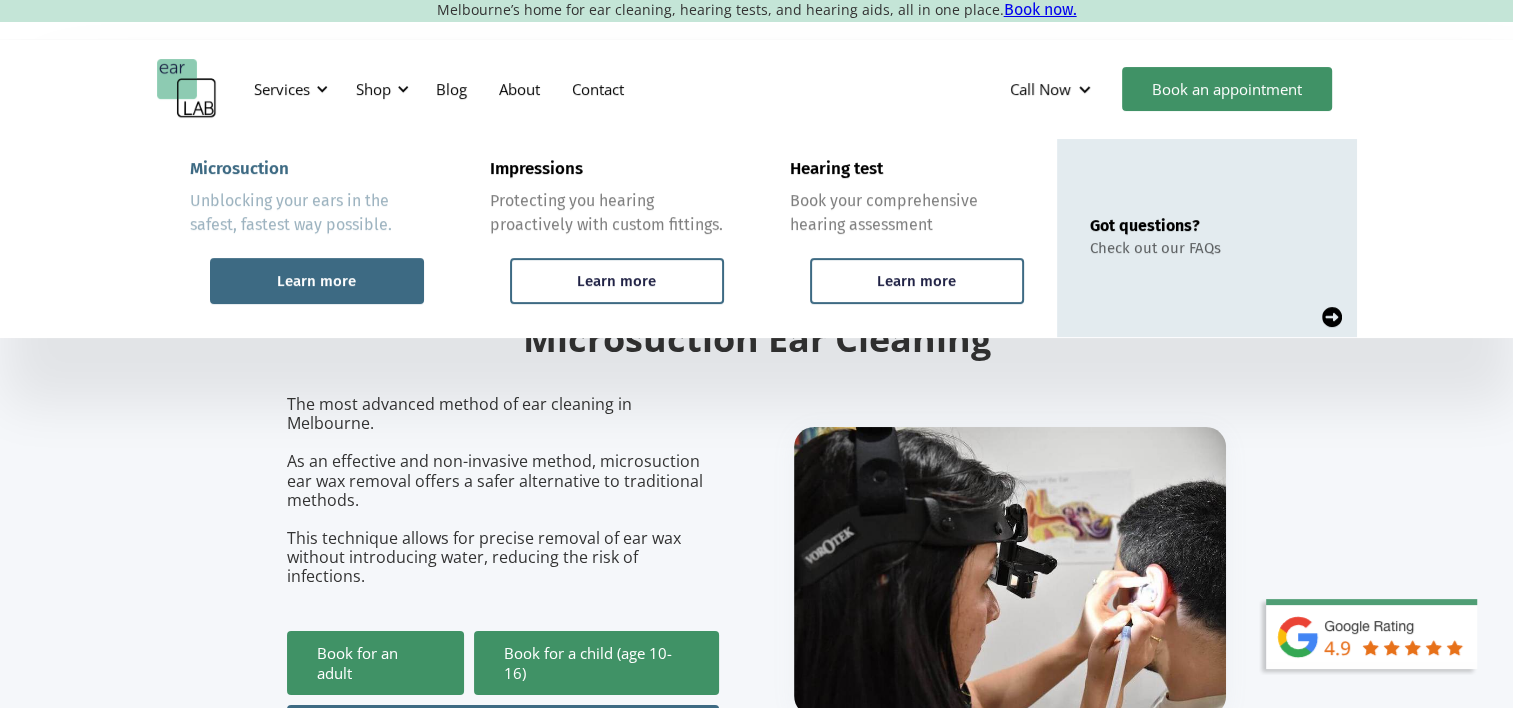 click on "Learn more" at bounding box center (317, 281) 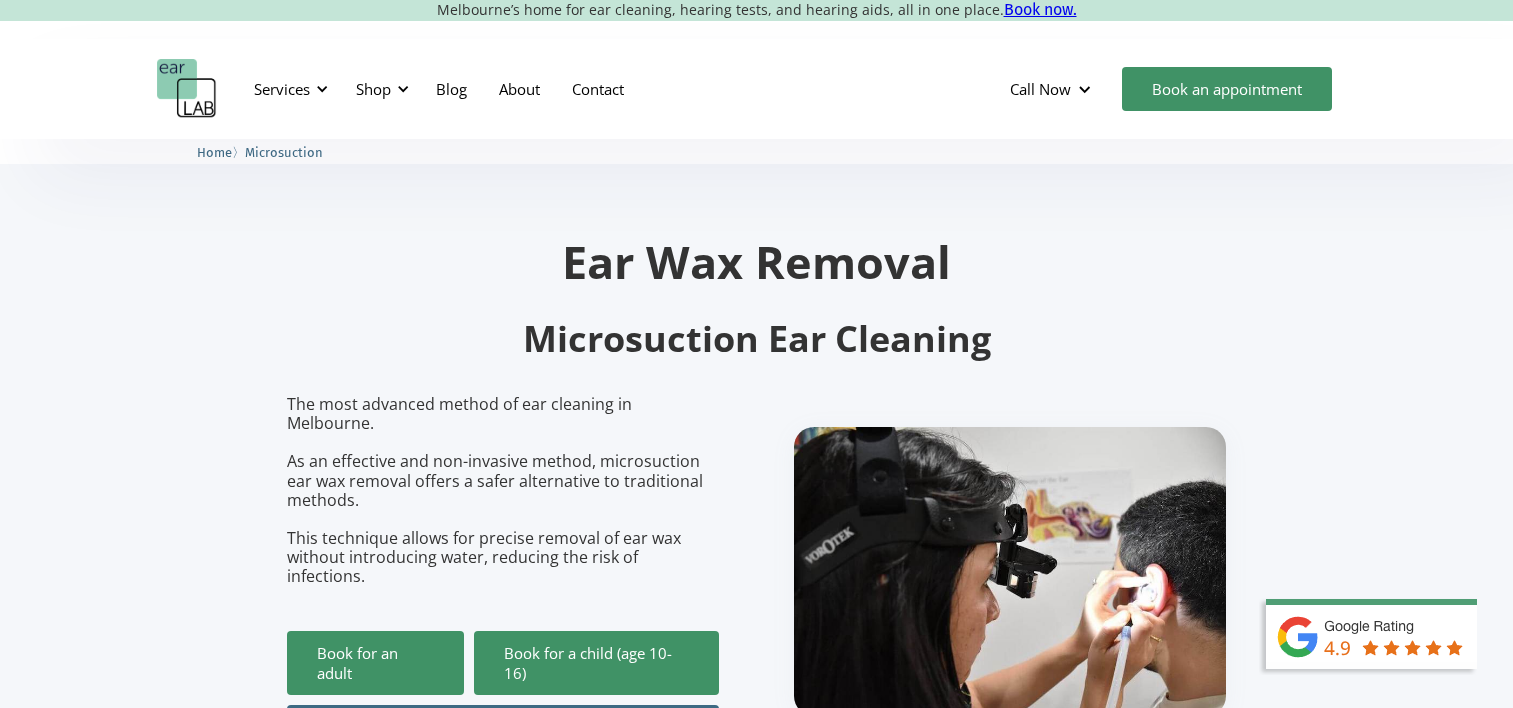 scroll, scrollTop: 0, scrollLeft: 0, axis: both 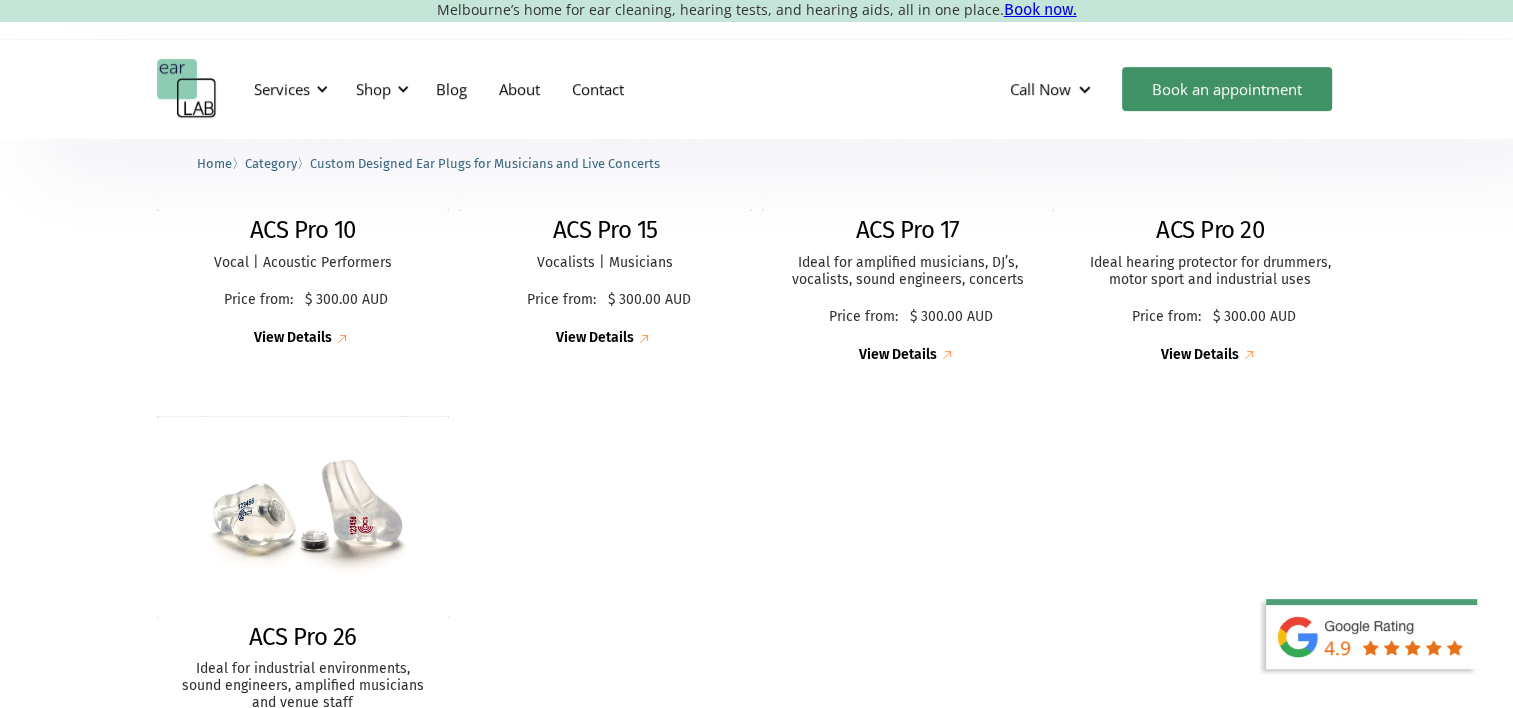 click on "View Details" at bounding box center [1200, 355] 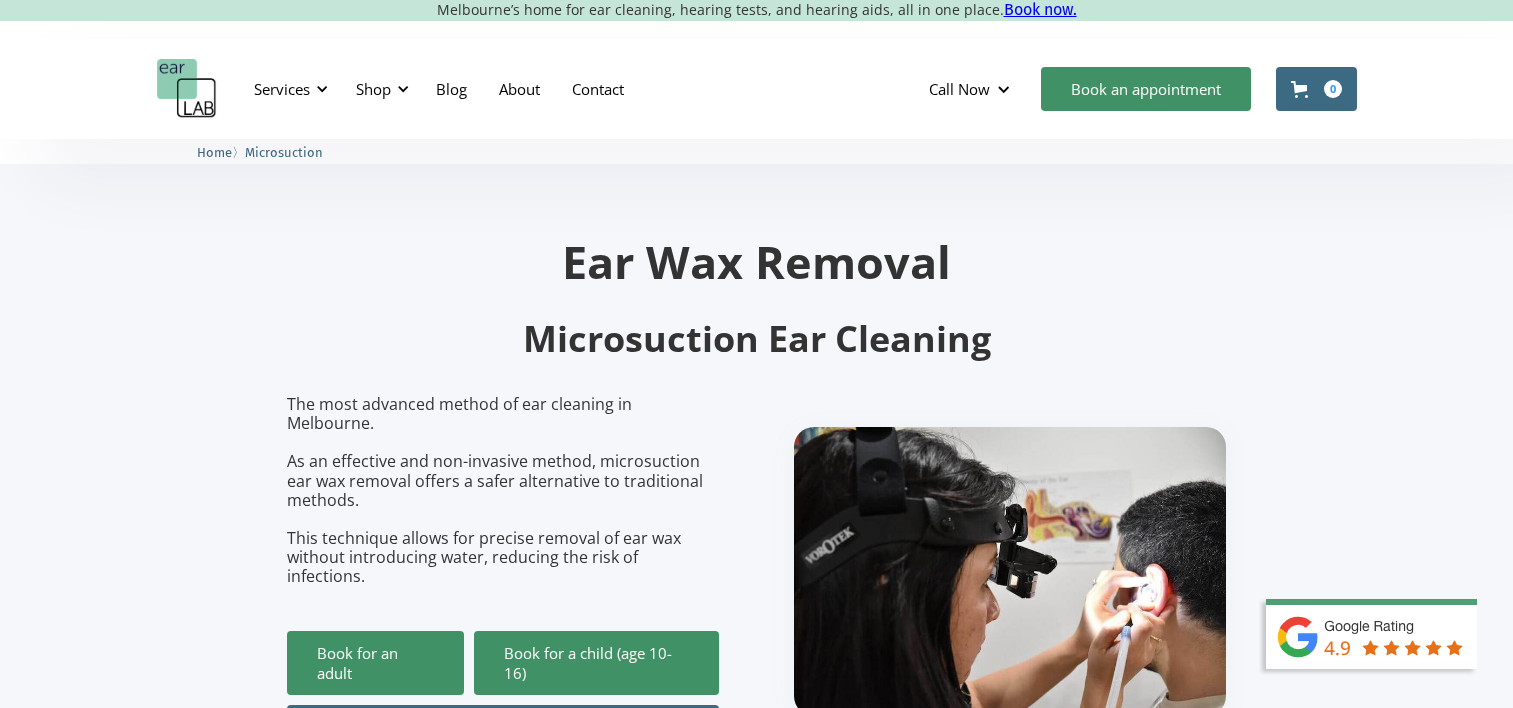 scroll, scrollTop: 78, scrollLeft: 0, axis: vertical 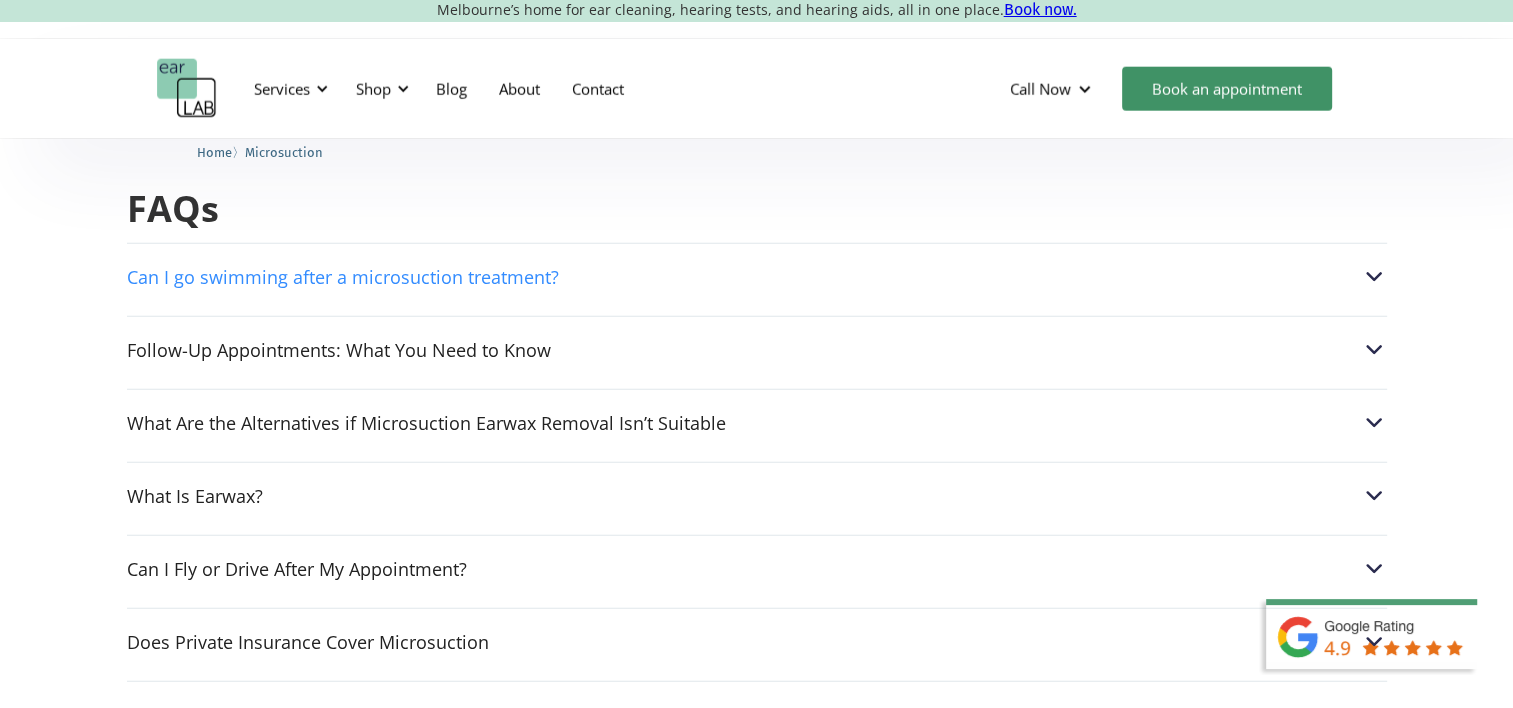 click at bounding box center (1374, 277) 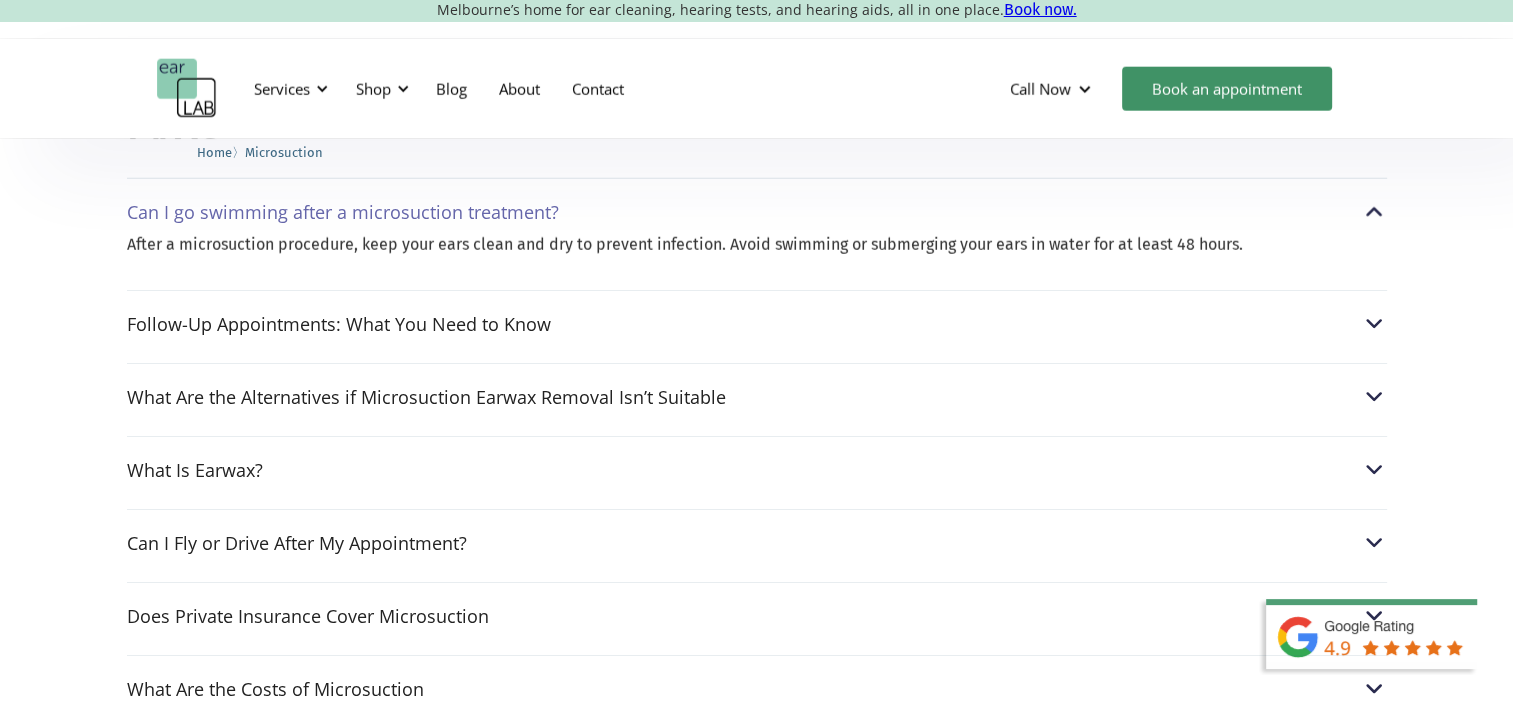 scroll, scrollTop: 5053, scrollLeft: 0, axis: vertical 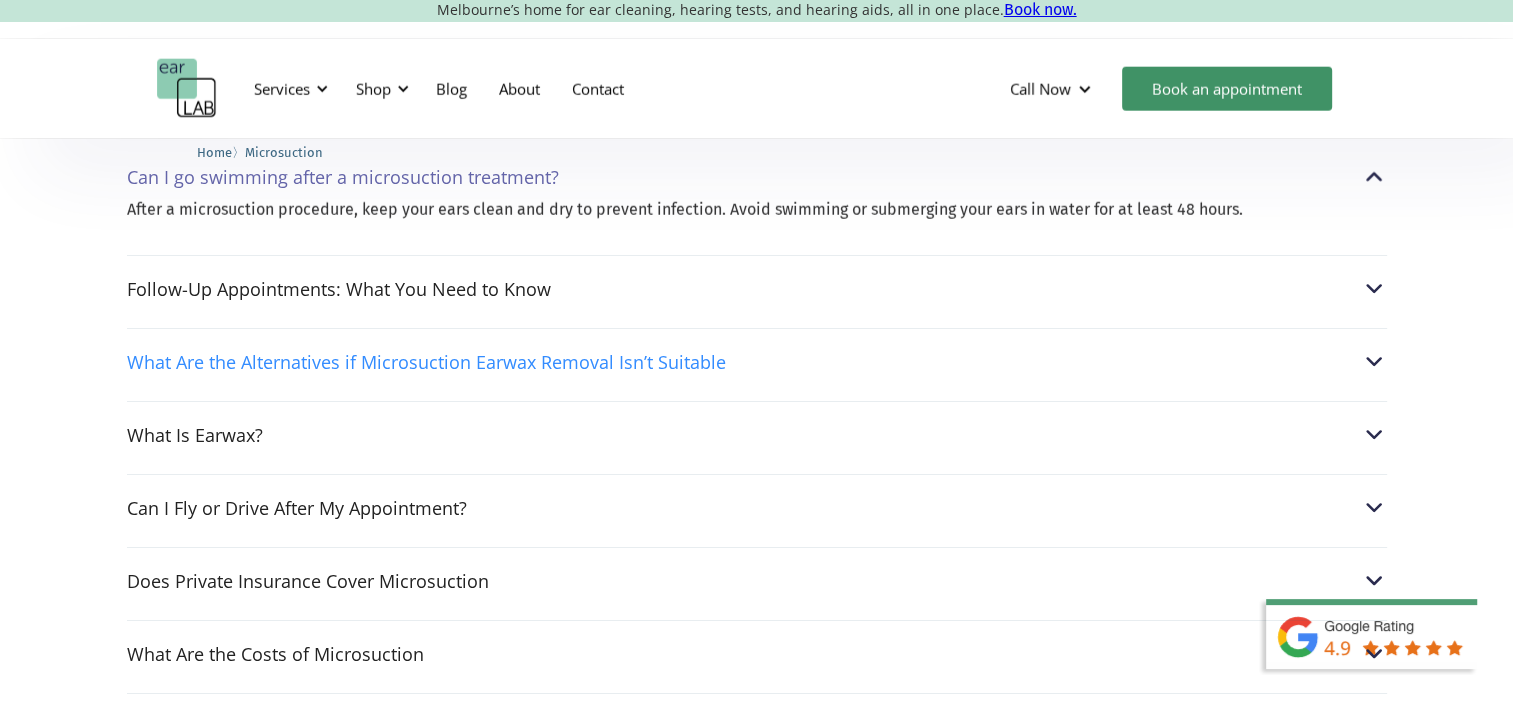 click on "What Are the Alternatives if Microsuction Earwax Removal Isn’t Suitable" at bounding box center [426, 362] 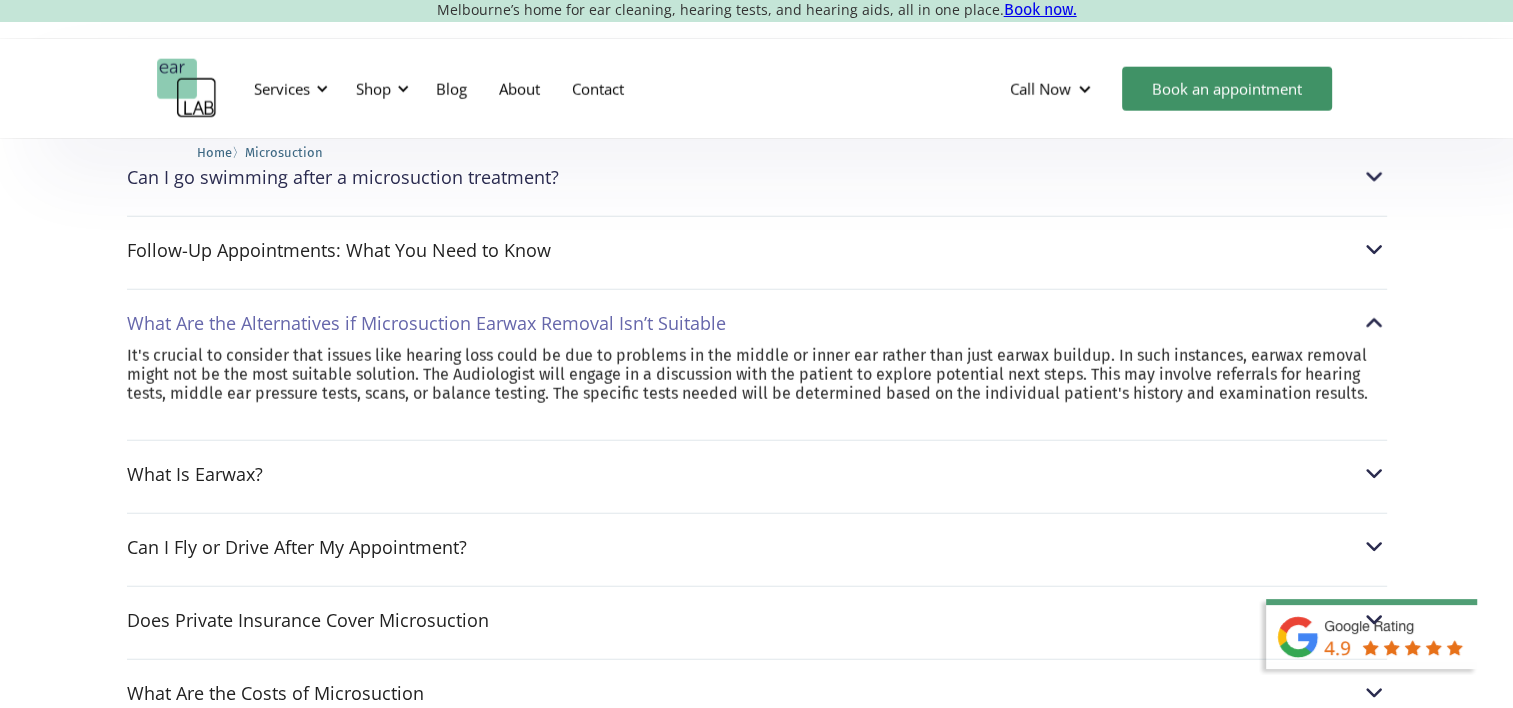 click on "What Are the Alternatives if Microsuction Earwax Removal Isn’t Suitable" at bounding box center [426, 323] 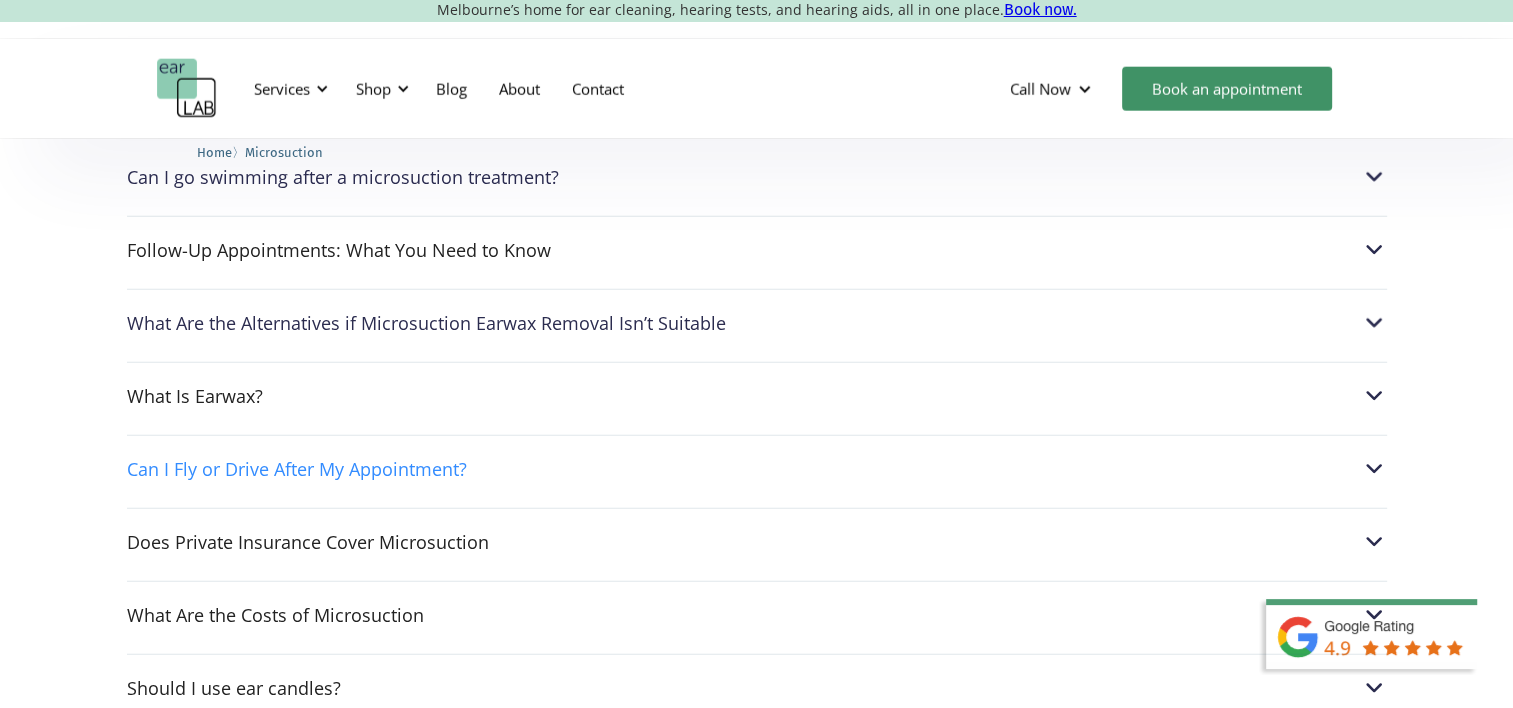 click on "Can I Fly or Drive After My Appointment?" at bounding box center [757, 469] 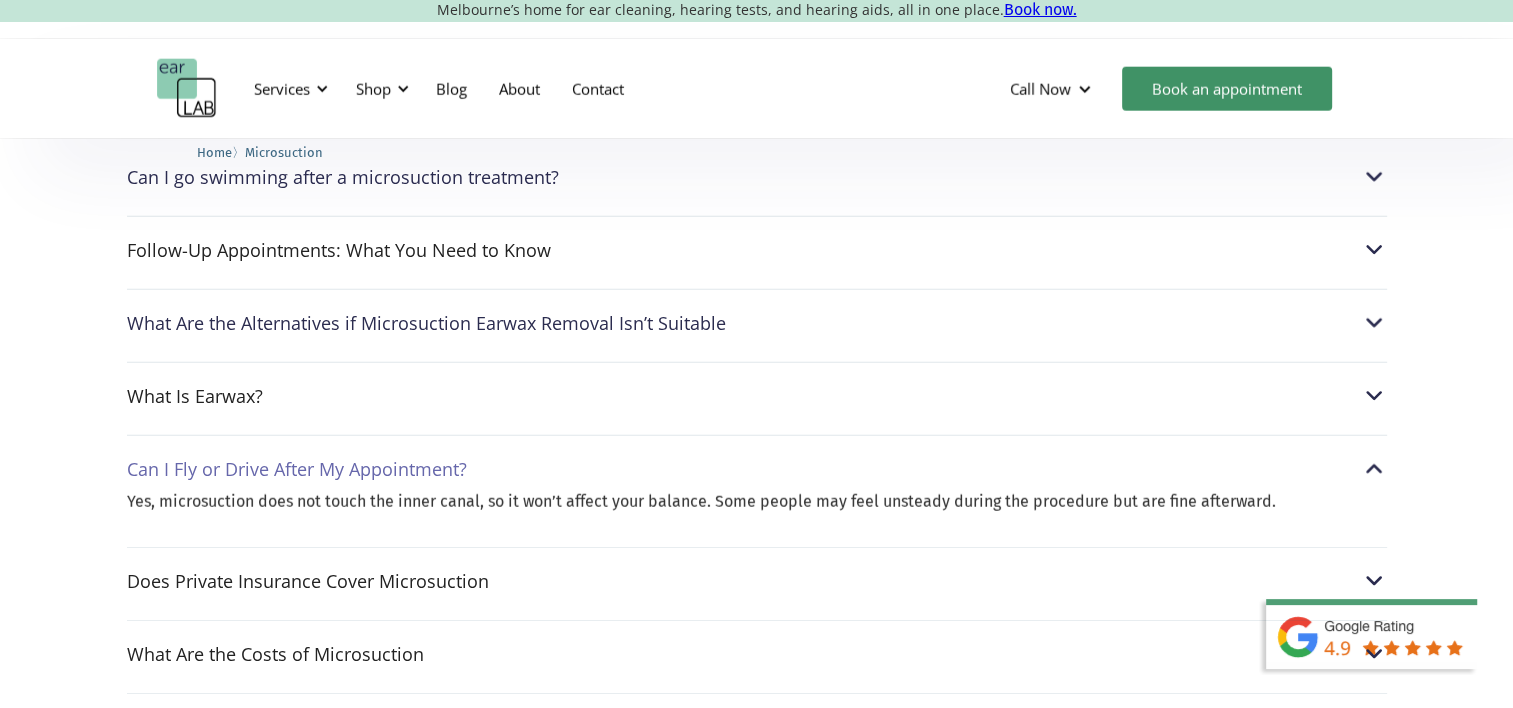 click on "Does Private Insurance Cover Microsuction Most health insurance plans only cover audiology consultations and hearing aids, not other services like microsuction. This is due to their fund rules. However, St. Lukes Health provides rebates for our services. For more details, please contact your health fund's customer service." at bounding box center (757, 575) 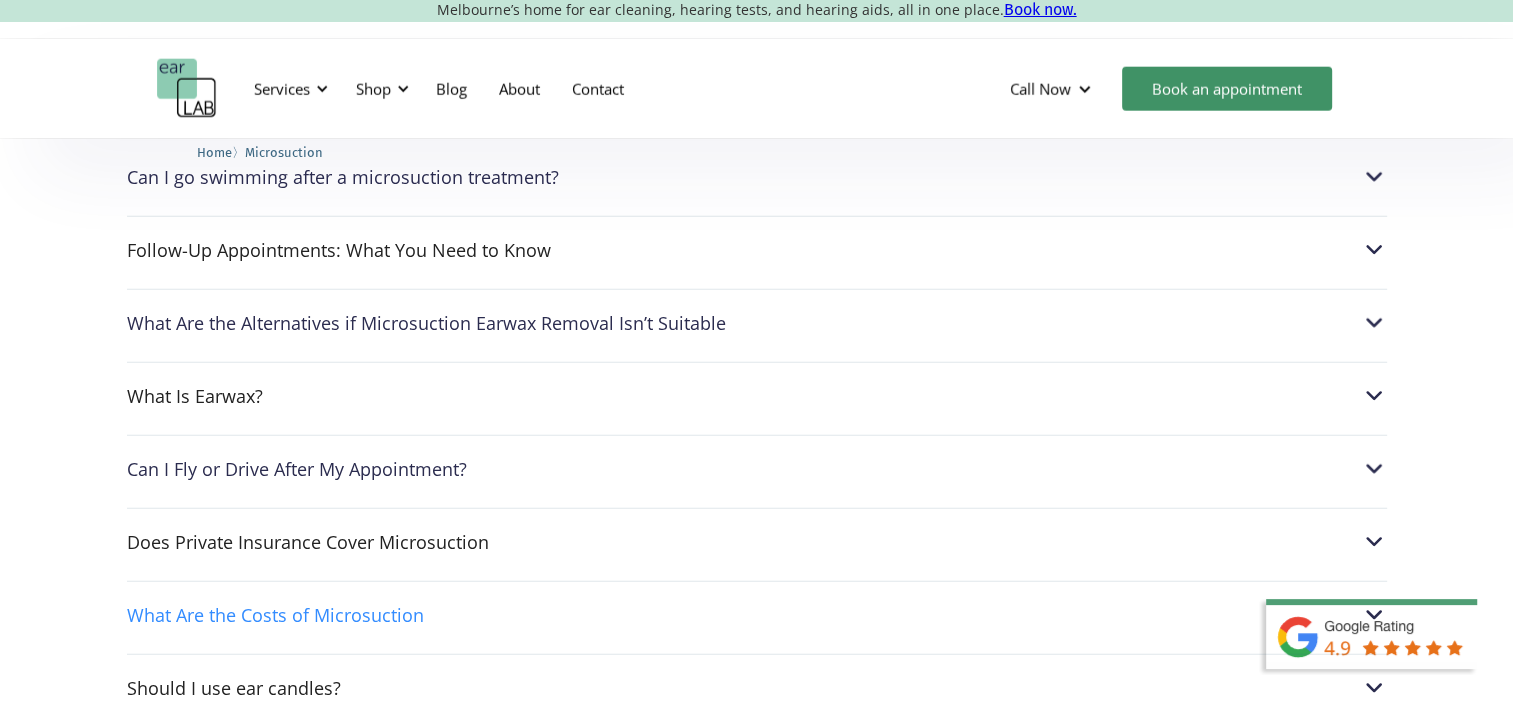 click on "What Are the Costs of Microsuction" at bounding box center (757, 615) 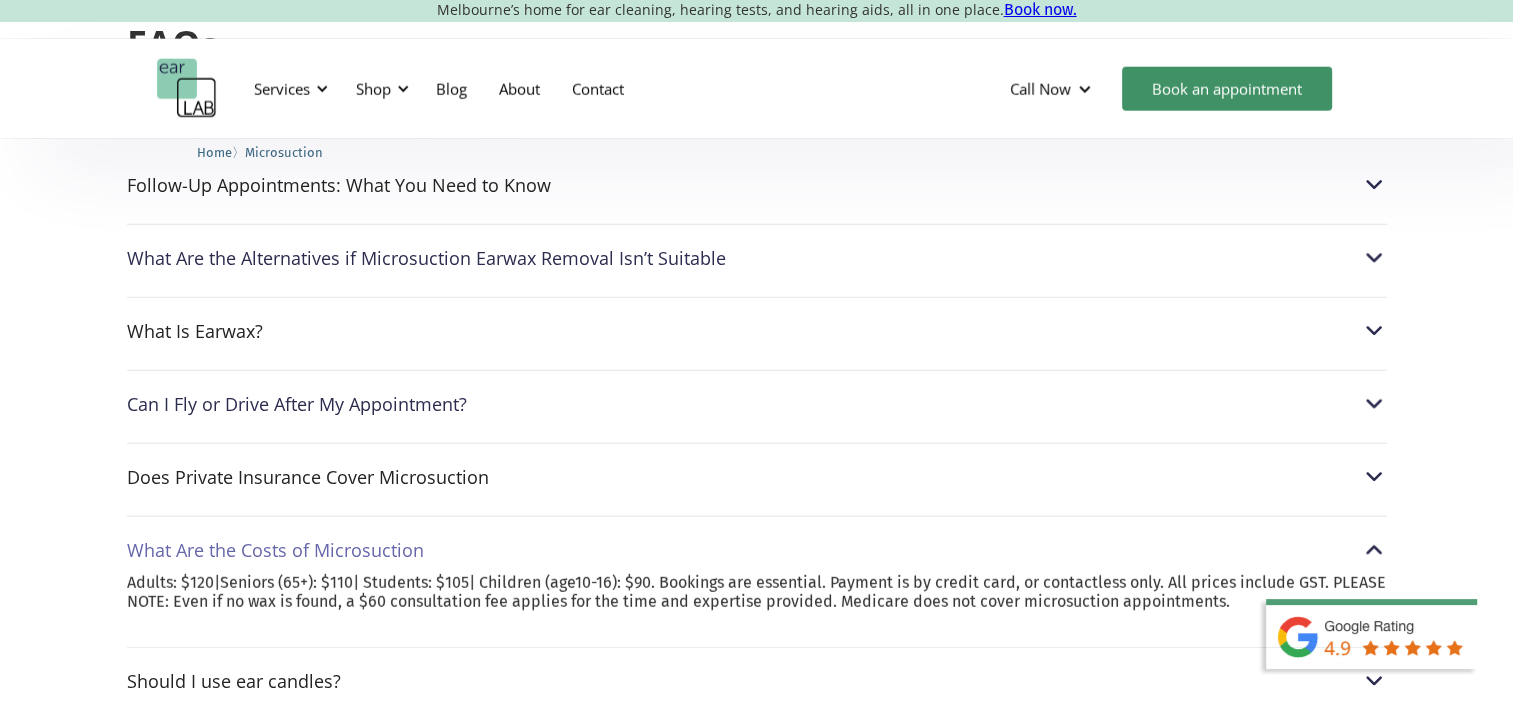 scroll, scrollTop: 5153, scrollLeft: 0, axis: vertical 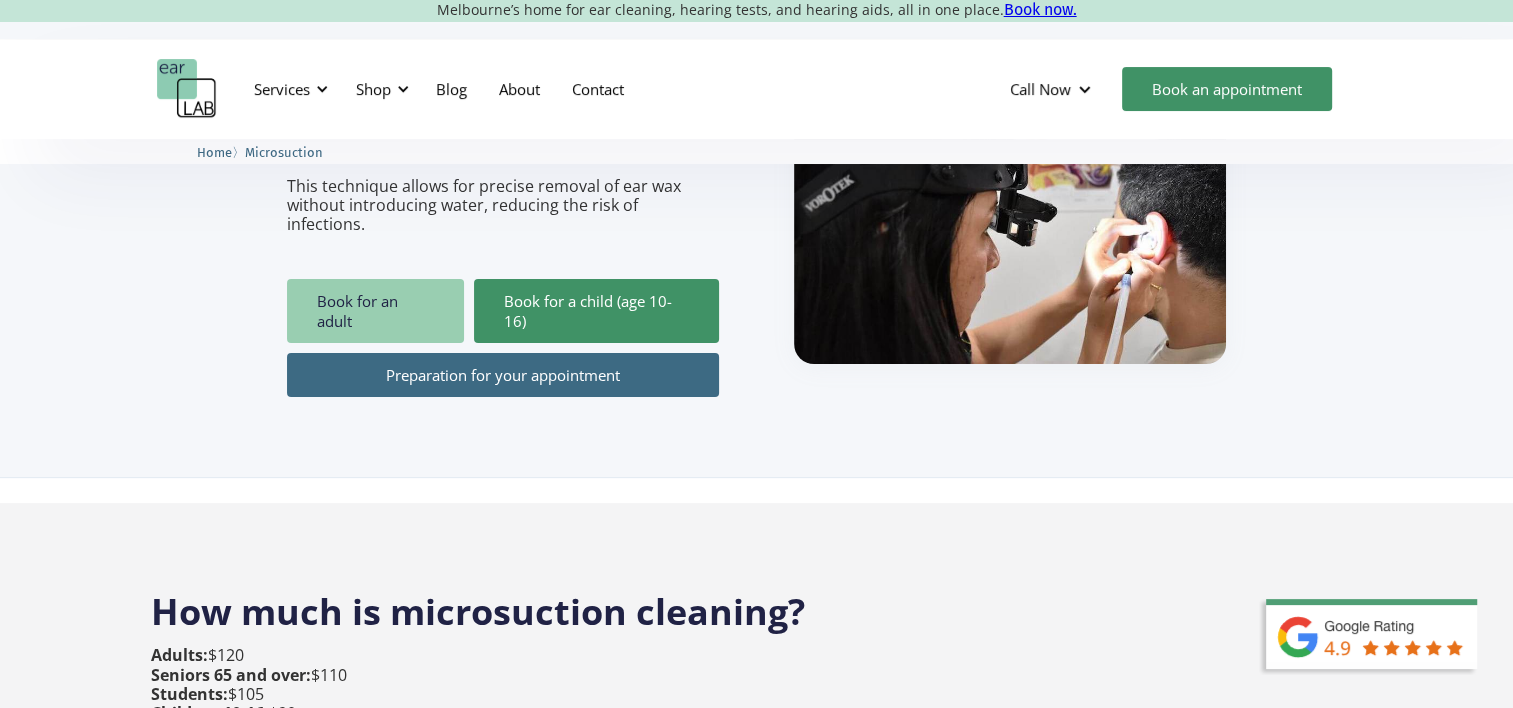 click on "Book for an adult" at bounding box center [375, 311] 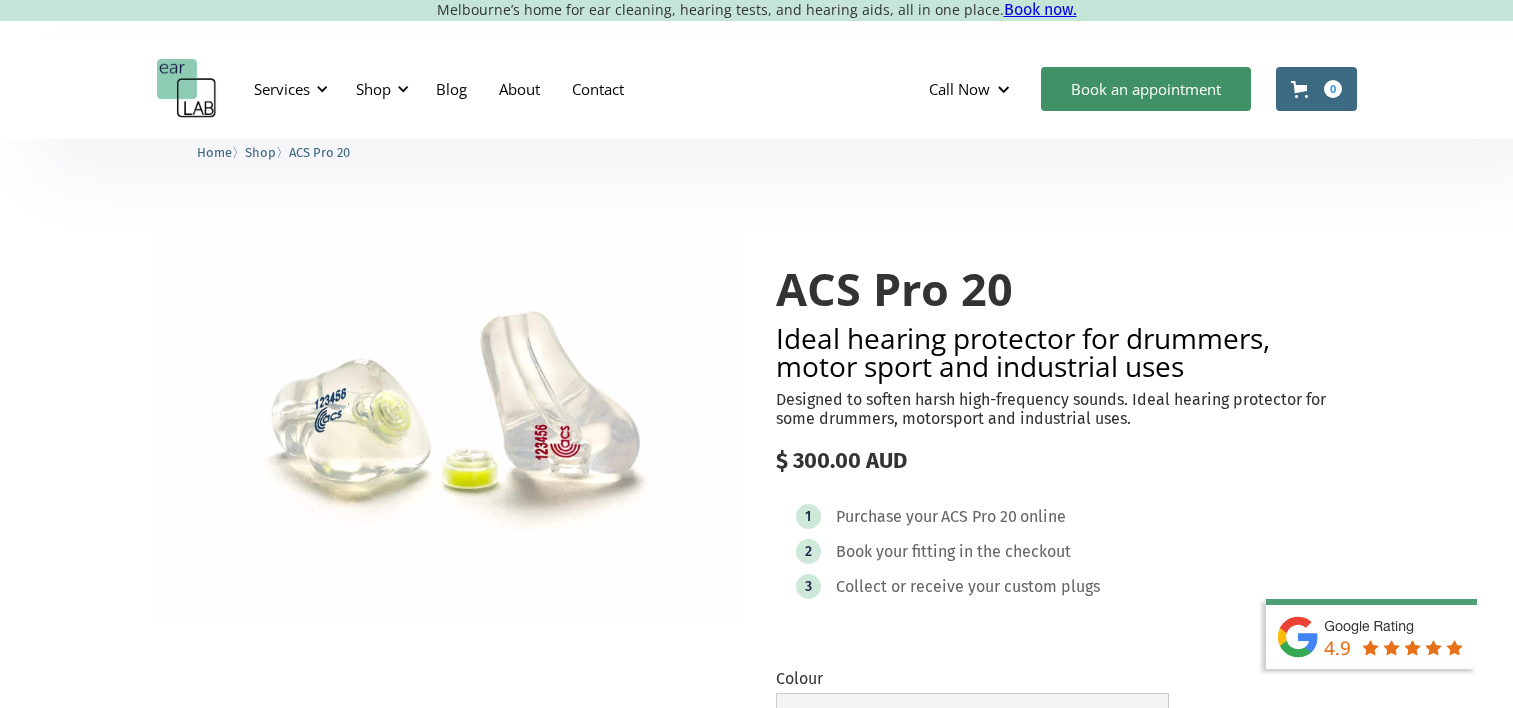 scroll, scrollTop: 0, scrollLeft: 0, axis: both 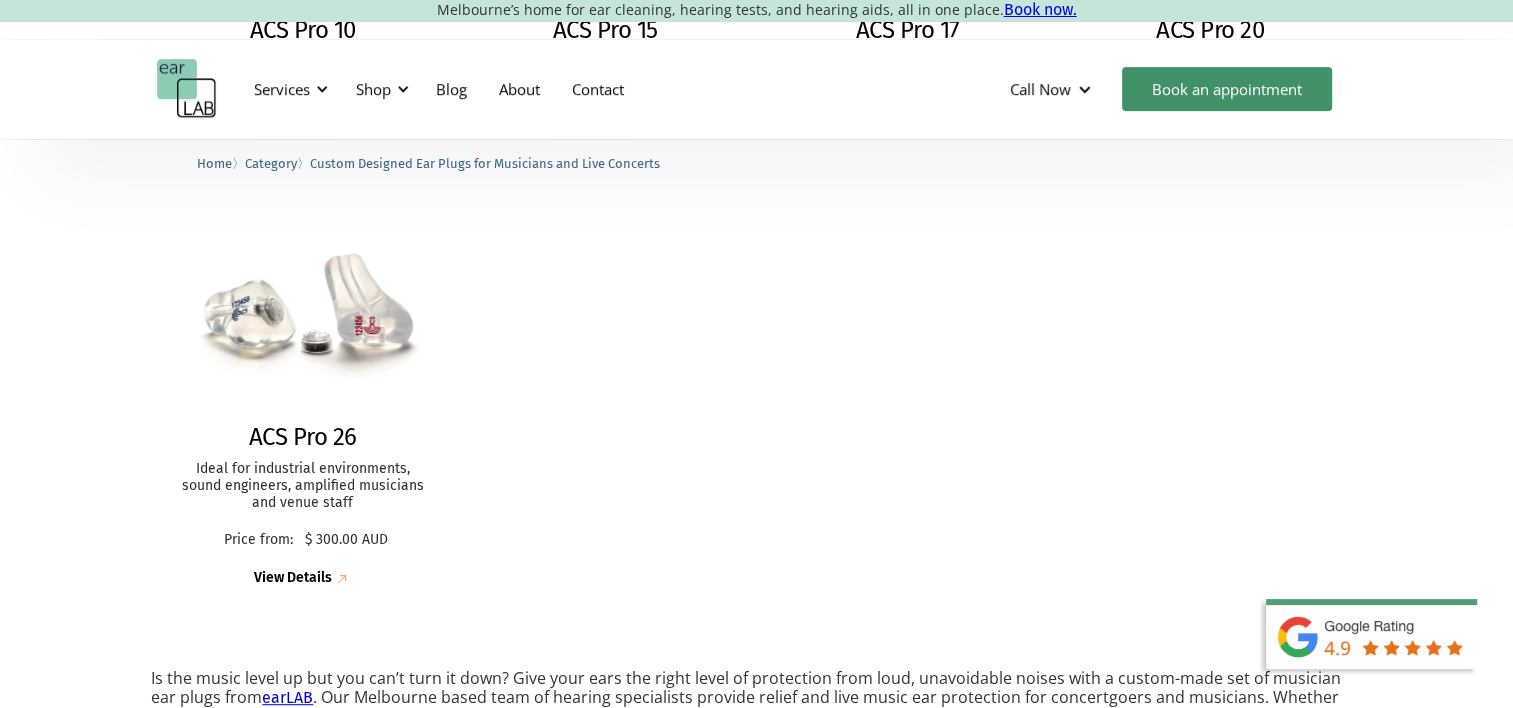 click on "ACS Pro 26" at bounding box center (303, 437) 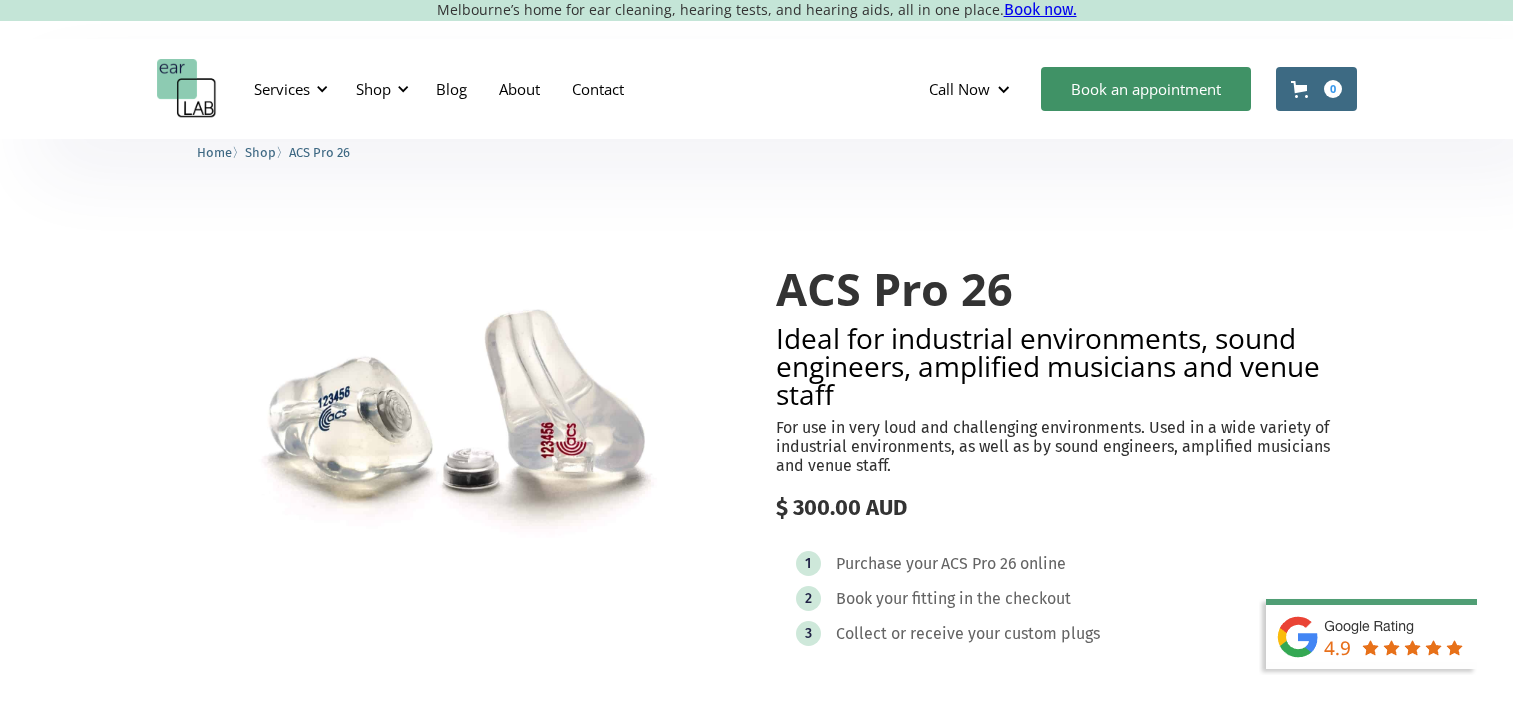 scroll, scrollTop: 0, scrollLeft: 0, axis: both 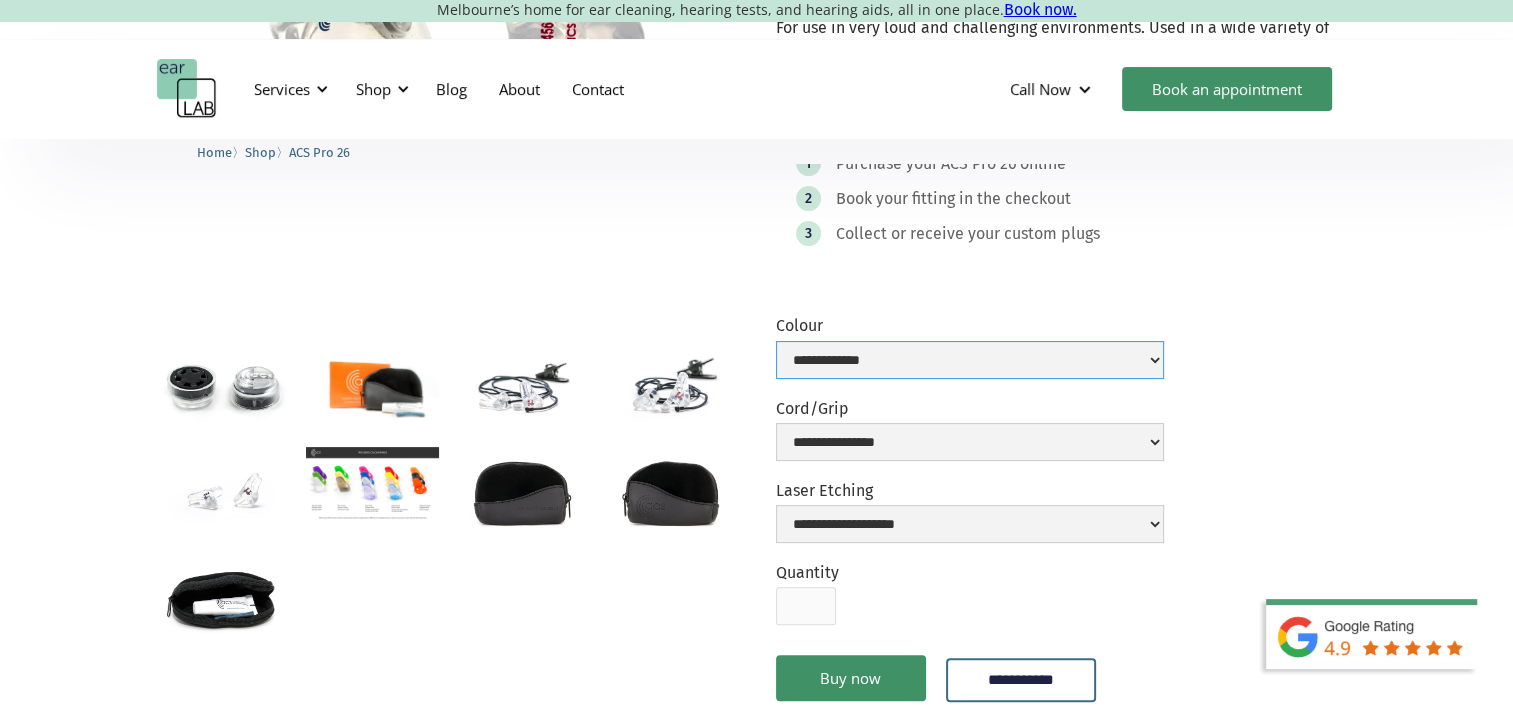 click on "**********" at bounding box center [970, 360] 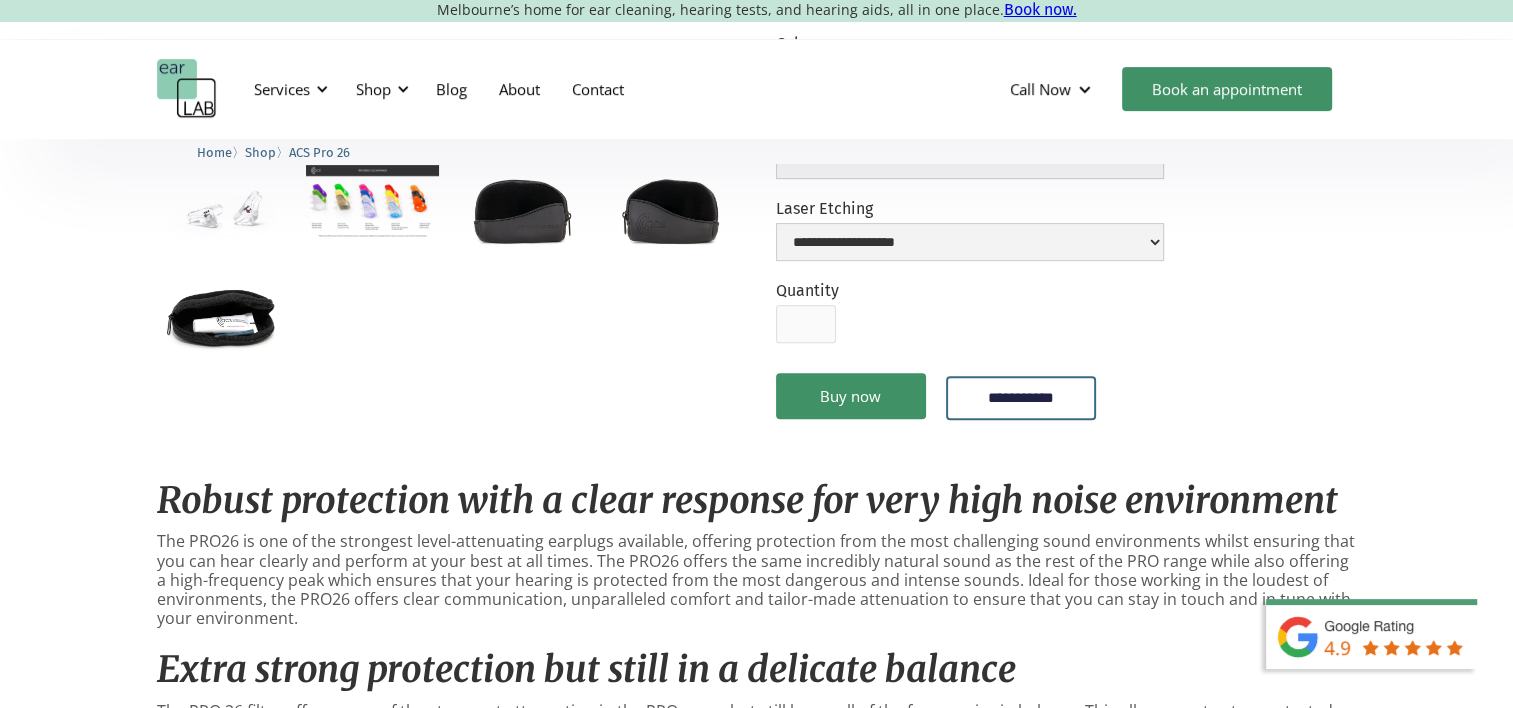 scroll, scrollTop: 600, scrollLeft: 0, axis: vertical 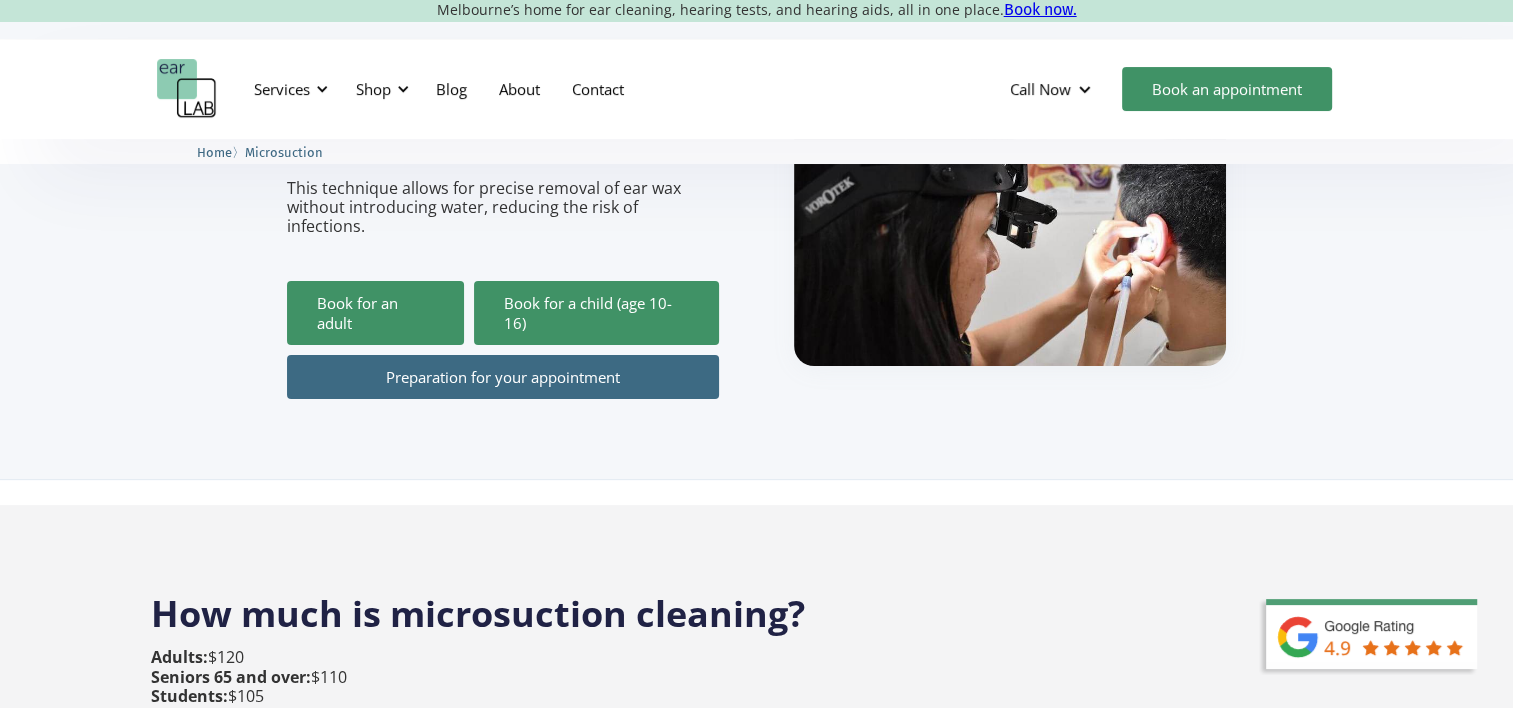 click on "Preparation for your appointment" at bounding box center [503, 377] 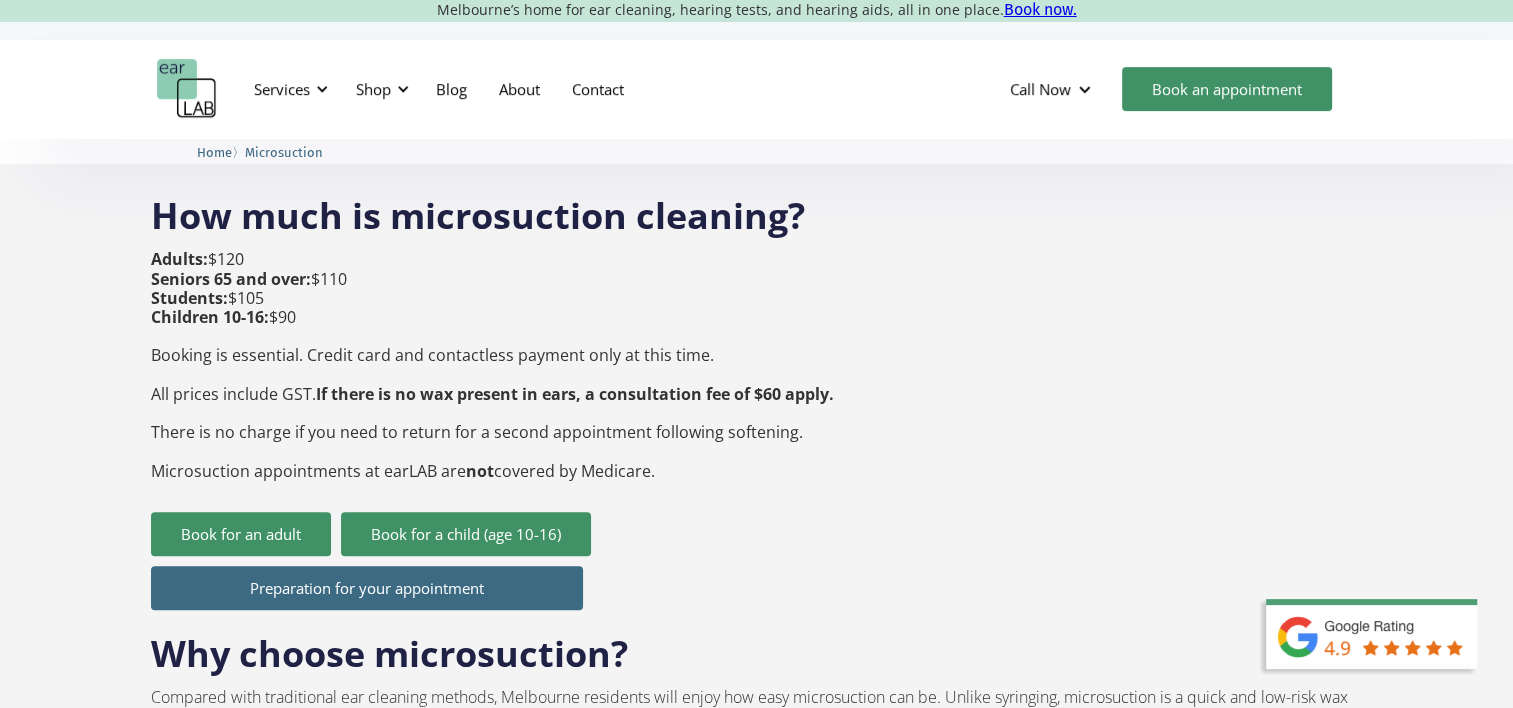 scroll, scrollTop: 750, scrollLeft: 0, axis: vertical 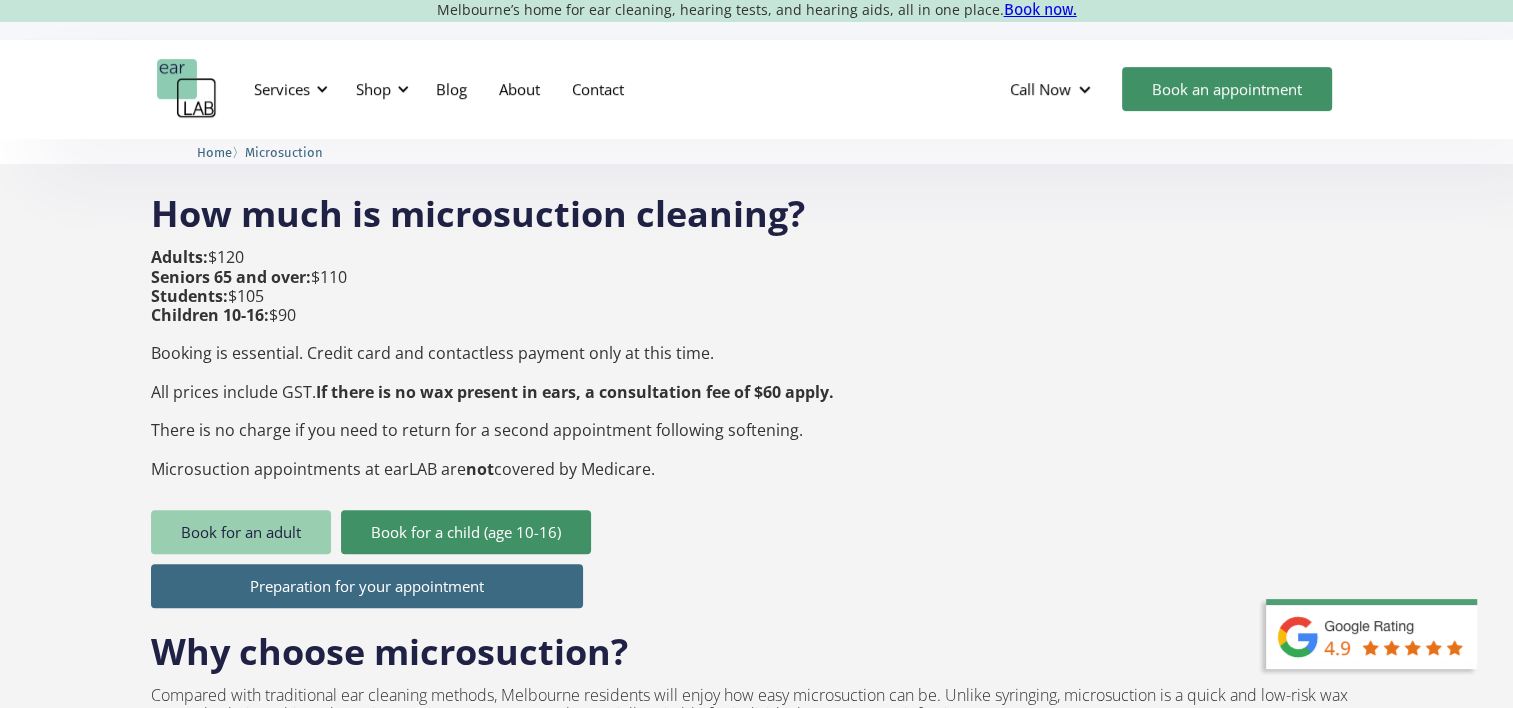 click on "Book for an adult" at bounding box center [241, 532] 